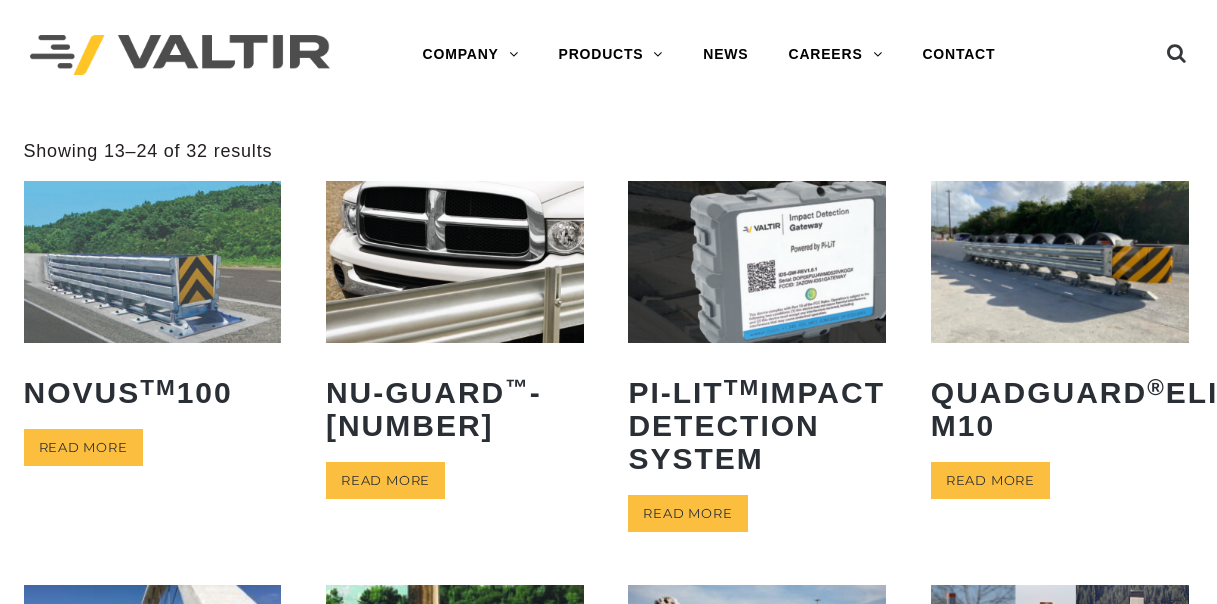 scroll, scrollTop: 0, scrollLeft: 0, axis: both 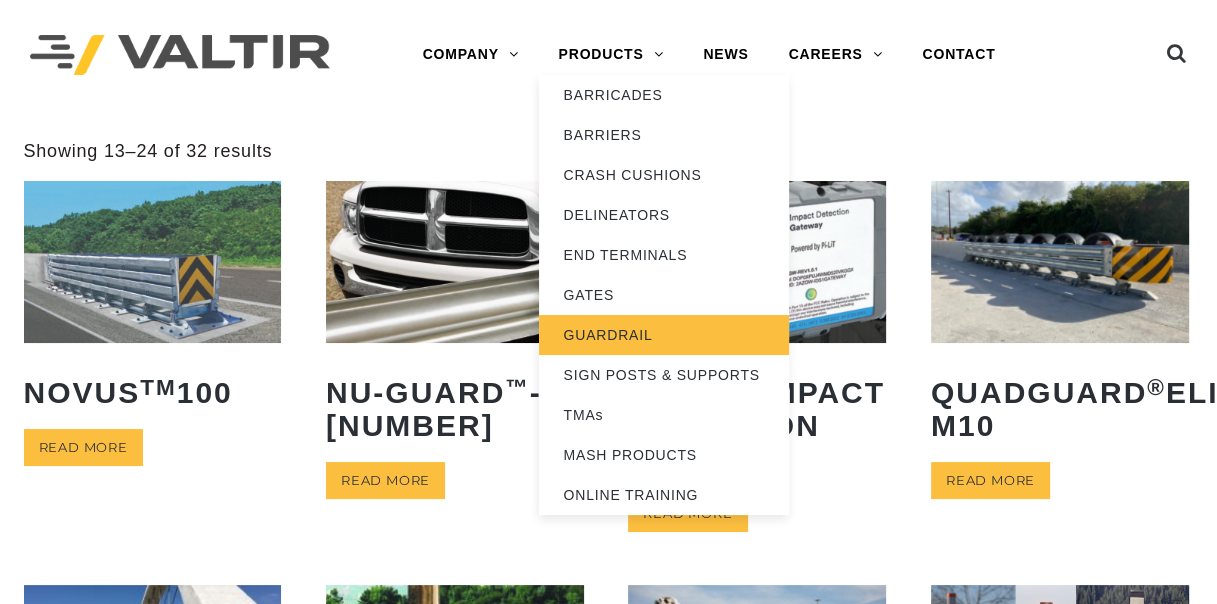 click on "GUARDRAIL" at bounding box center [664, 335] 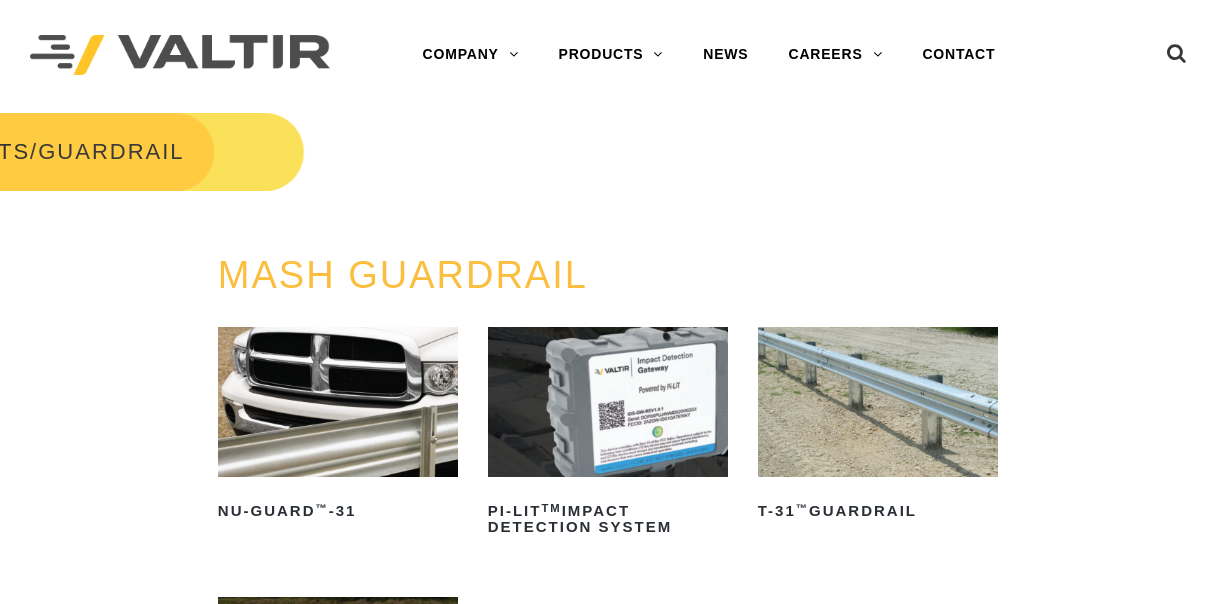 scroll, scrollTop: 0, scrollLeft: 0, axis: both 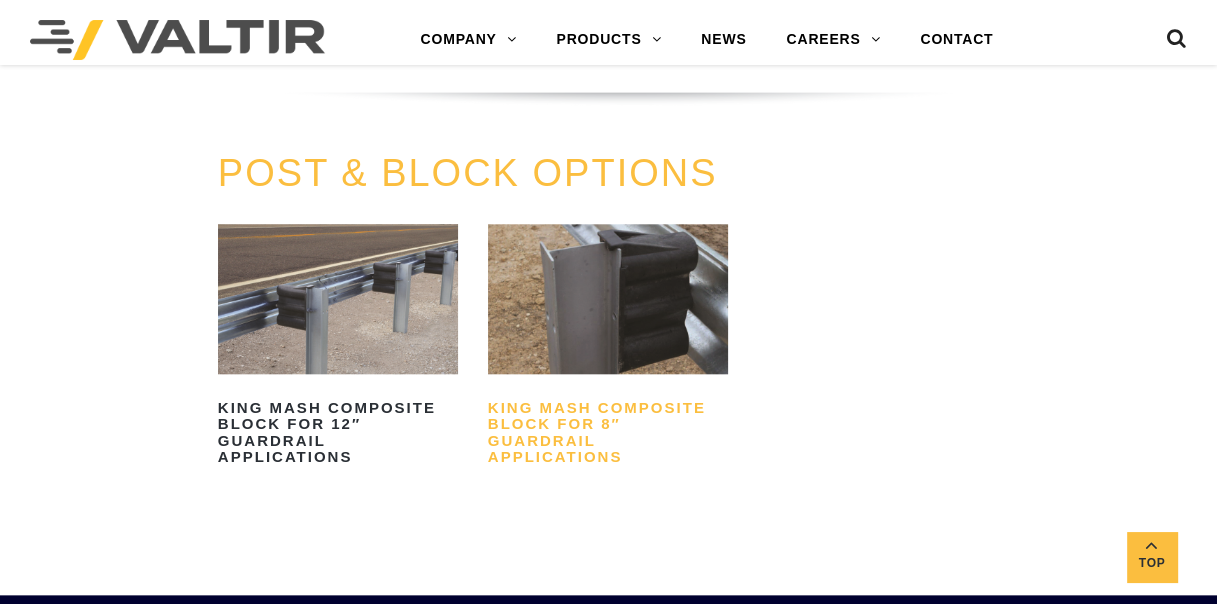 click on "King MASH Composite Block for 8″ Guardrail Applications" at bounding box center (608, 432) 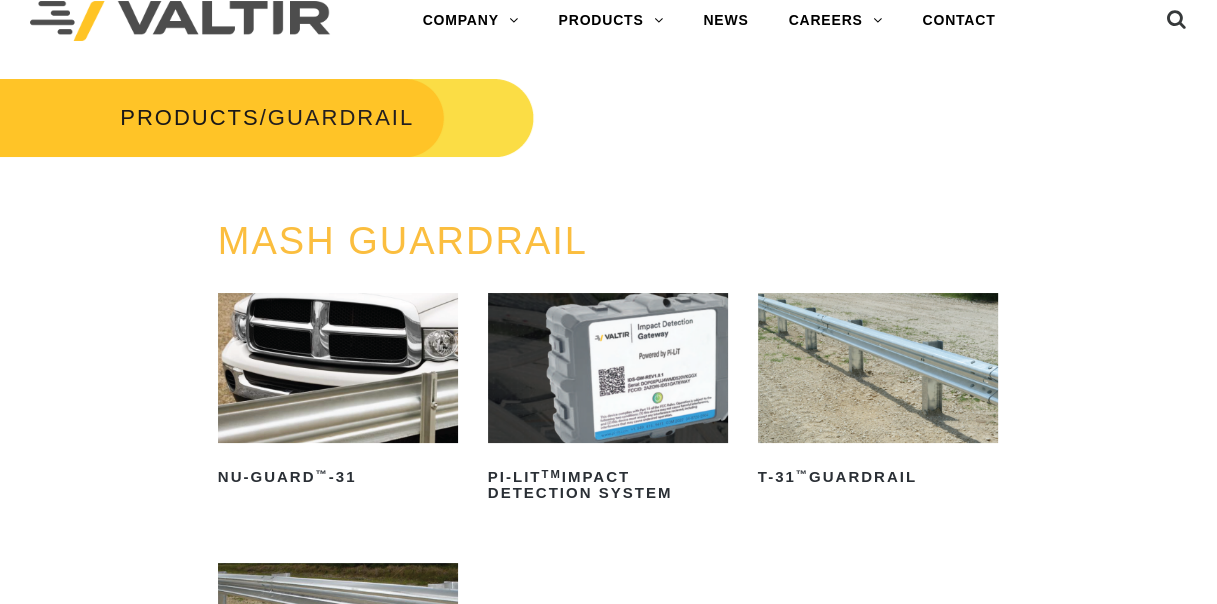 scroll, scrollTop: 0, scrollLeft: 0, axis: both 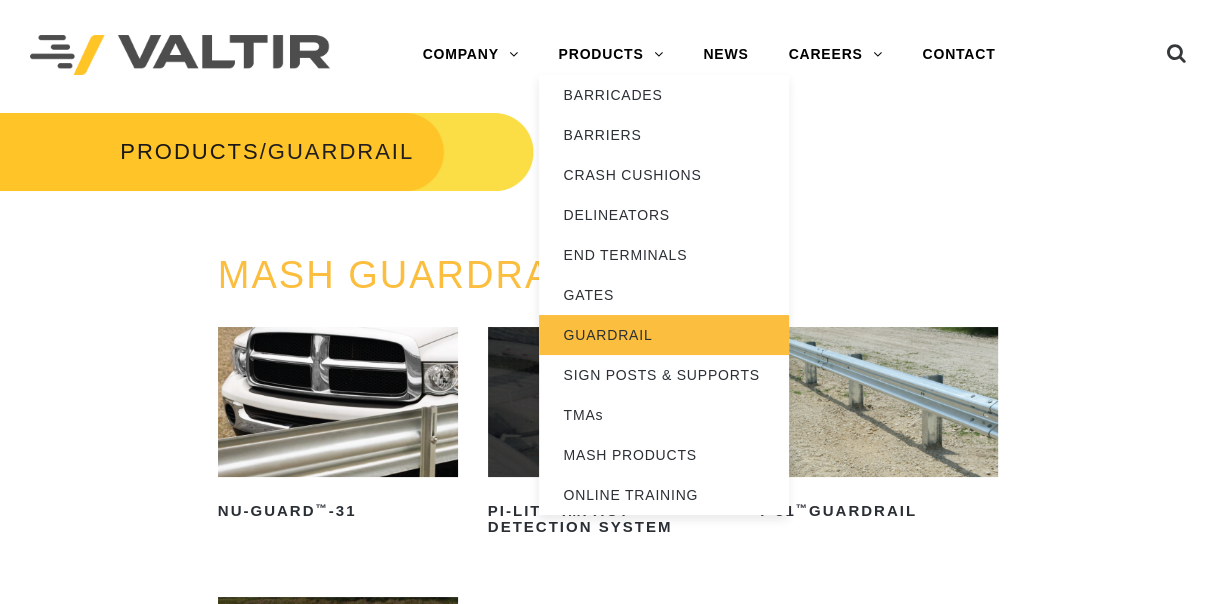 click on "GUARDRAIL" at bounding box center [664, 335] 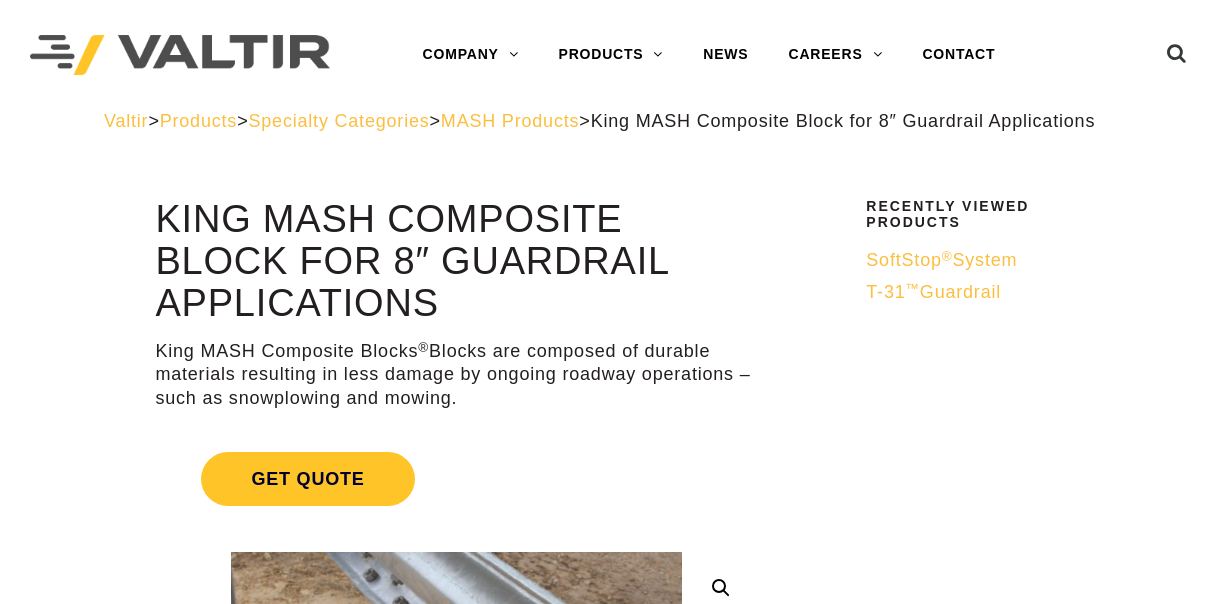scroll, scrollTop: 0, scrollLeft: 0, axis: both 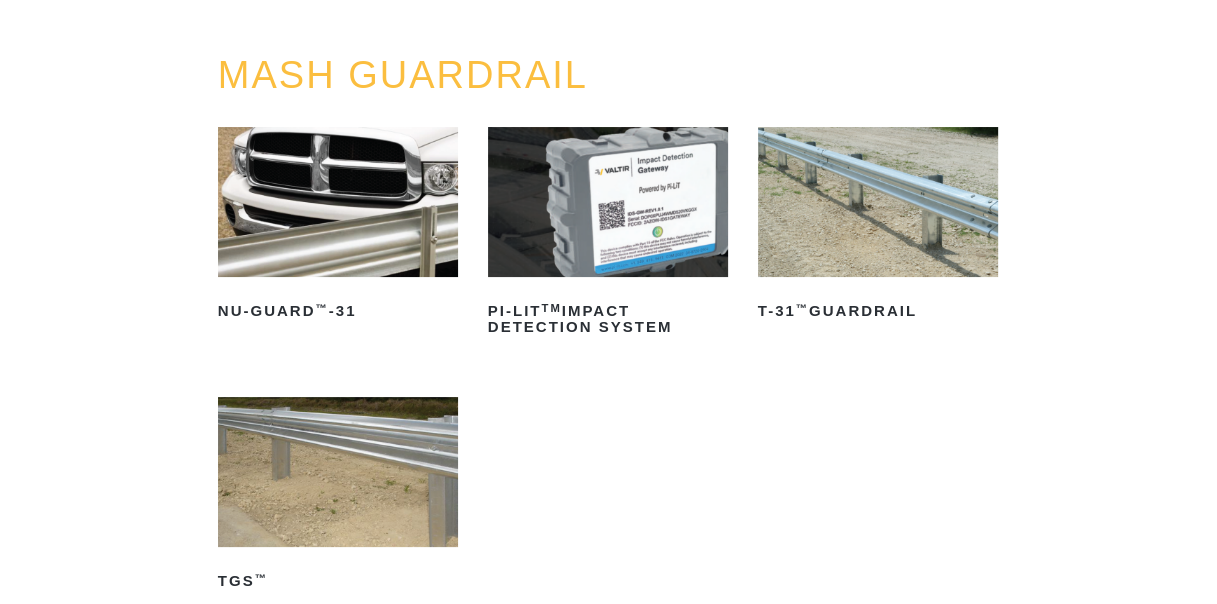click at bounding box center (878, 202) 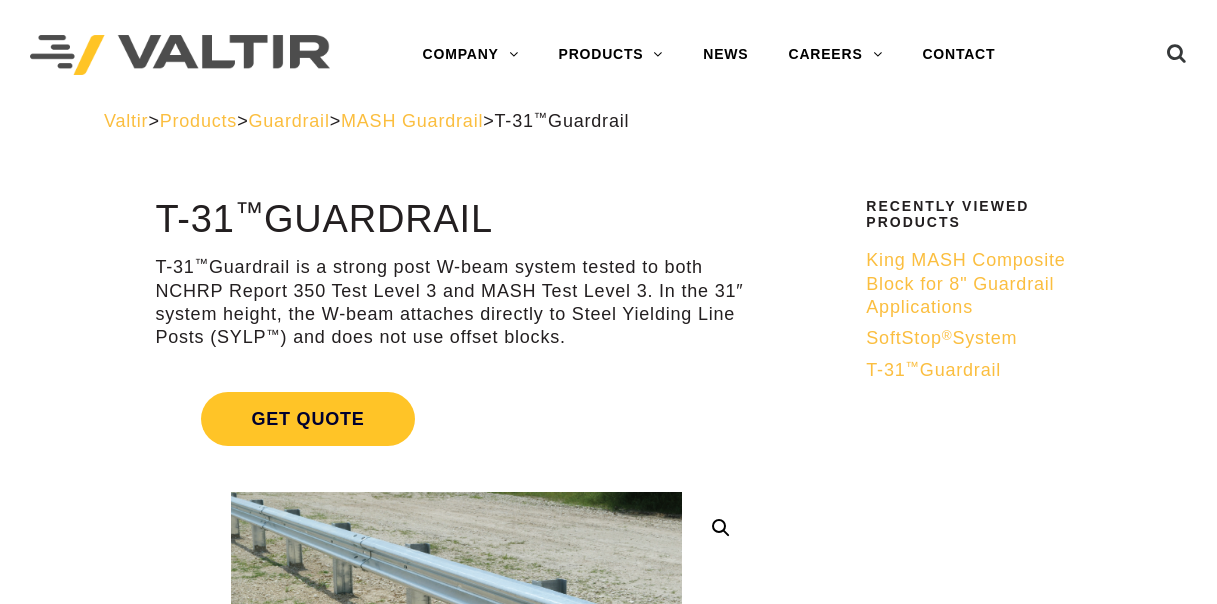 scroll, scrollTop: 0, scrollLeft: 0, axis: both 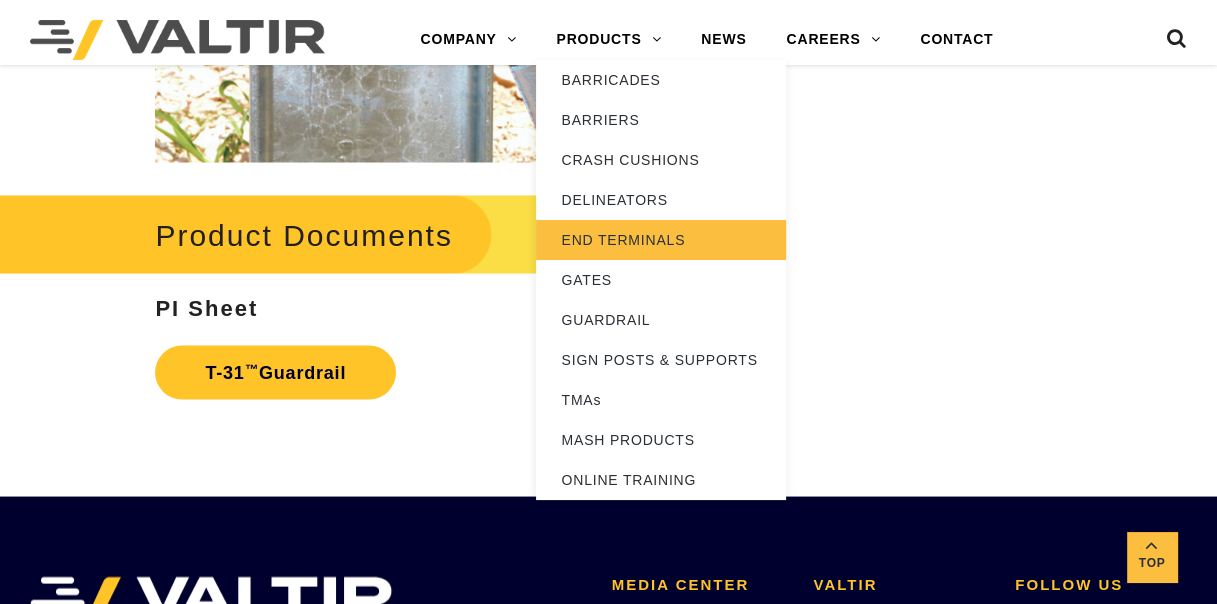click on "END TERMINALS" at bounding box center (661, 240) 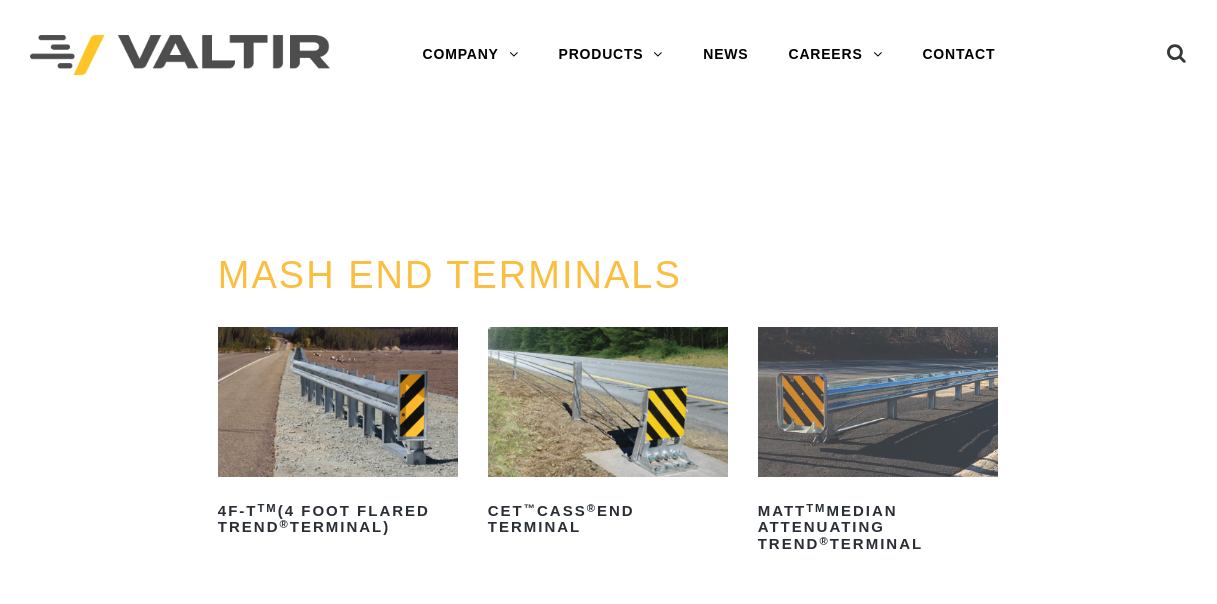 scroll, scrollTop: 0, scrollLeft: 0, axis: both 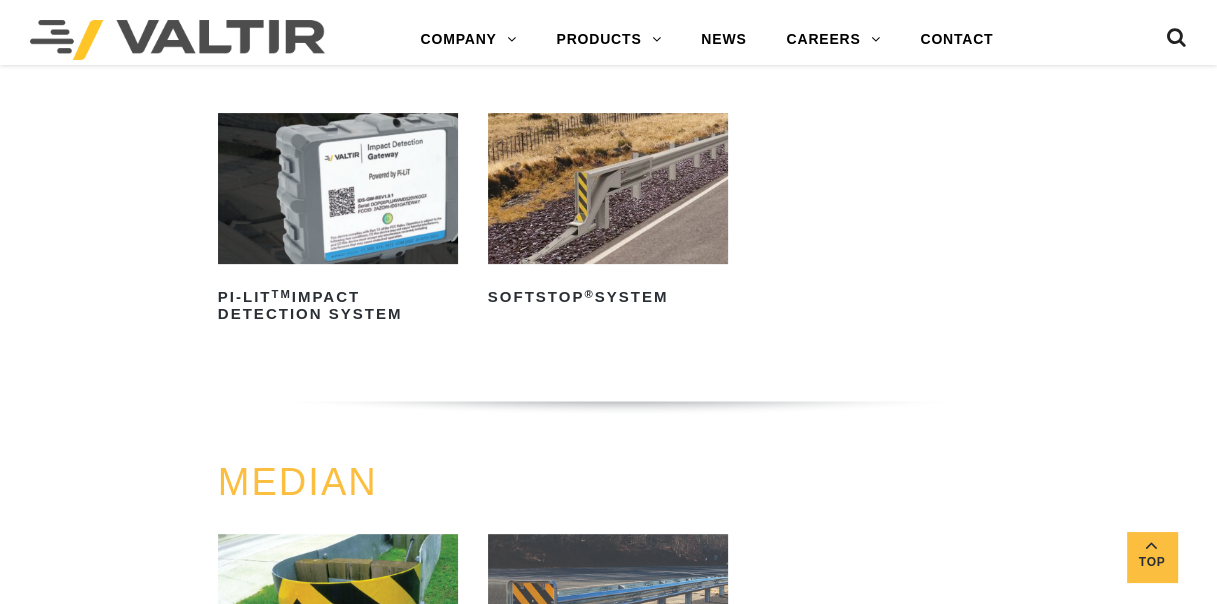 click at bounding box center (608, 188) 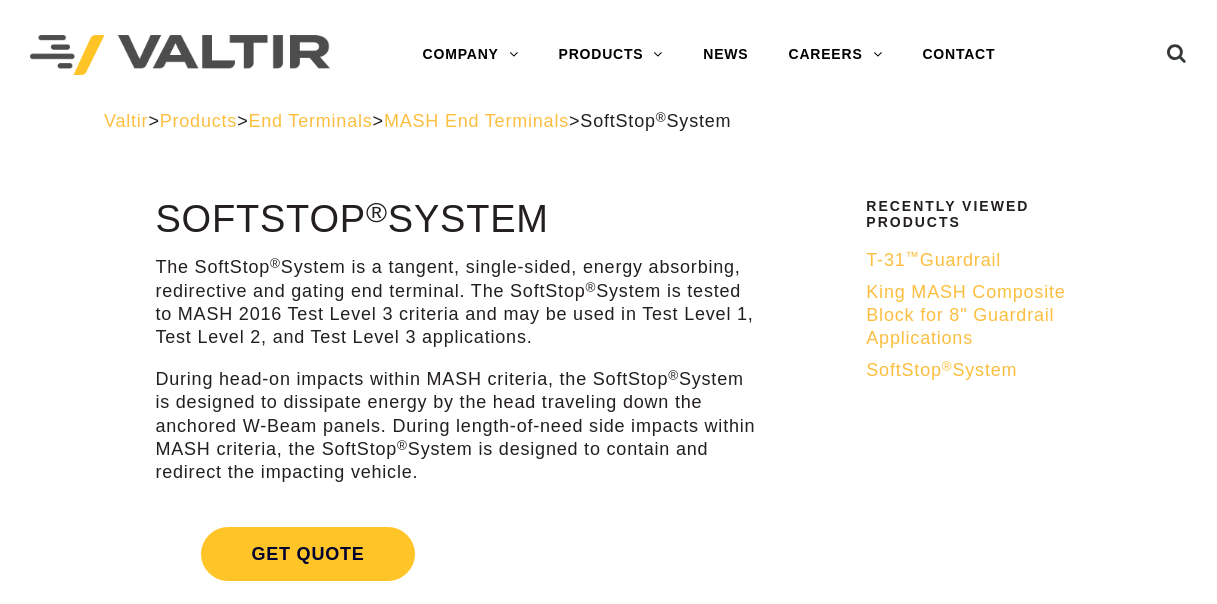 scroll, scrollTop: 0, scrollLeft: 0, axis: both 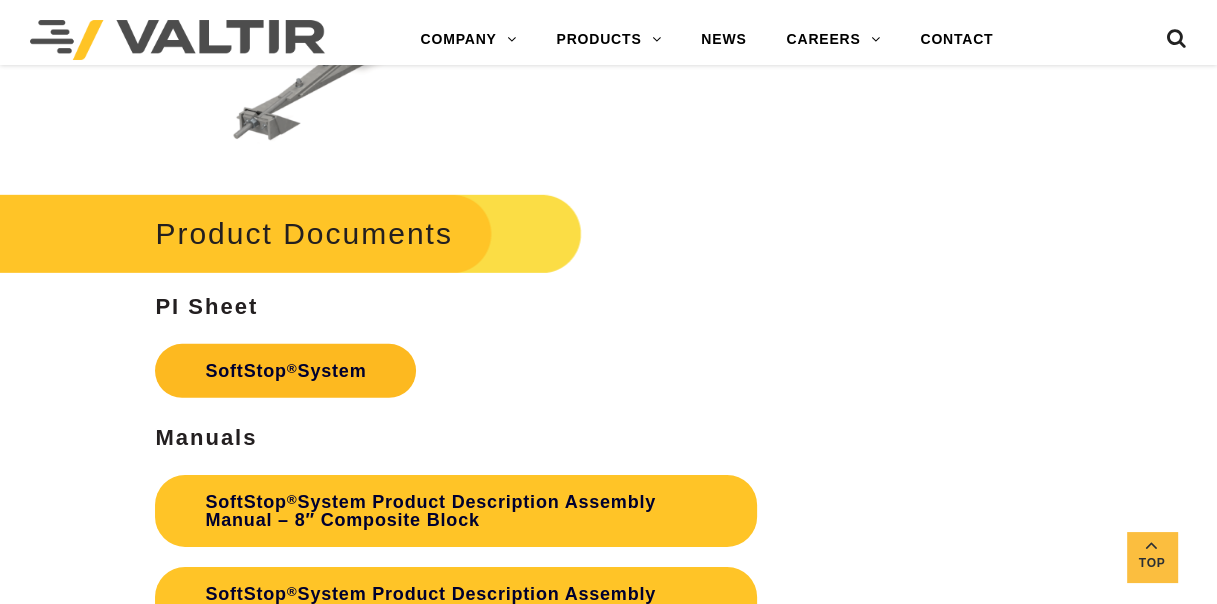 click on "®" at bounding box center (292, 368) 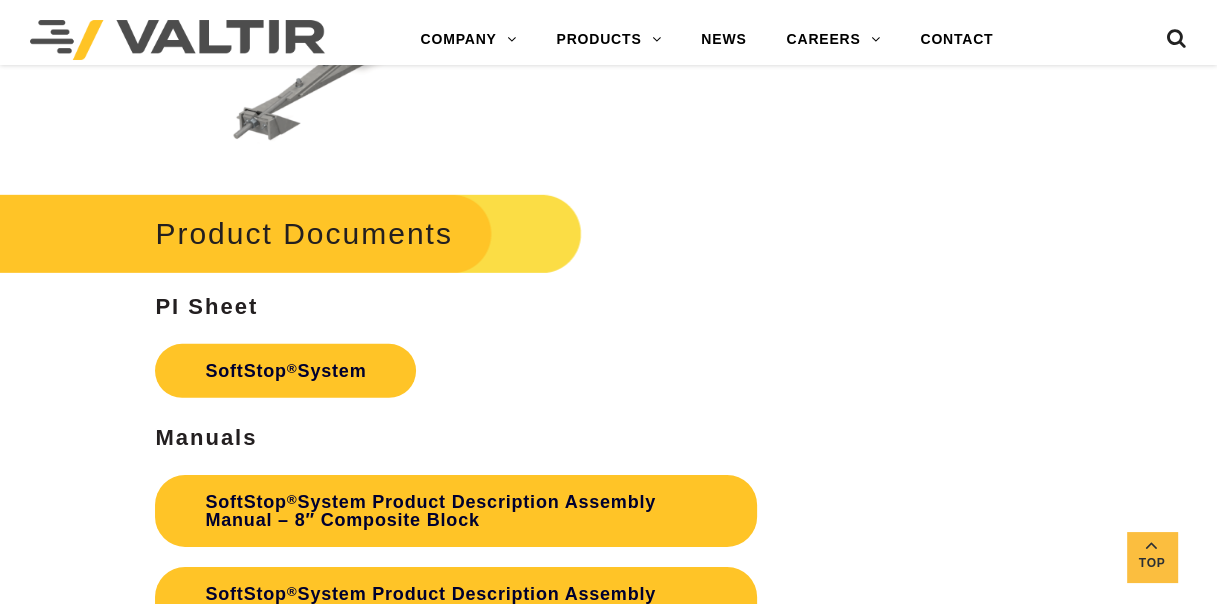 scroll, scrollTop: 5100, scrollLeft: 0, axis: vertical 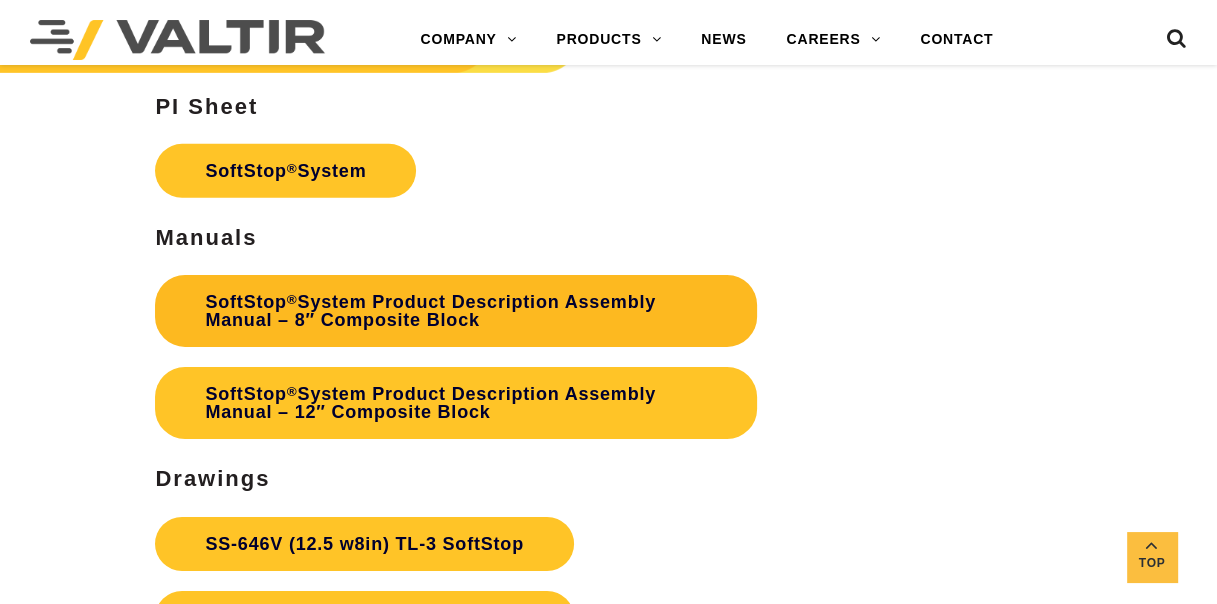 click on "SoftStop ®  System Product Description Assembly Manual – 8″ Composite Block" at bounding box center [456, 311] 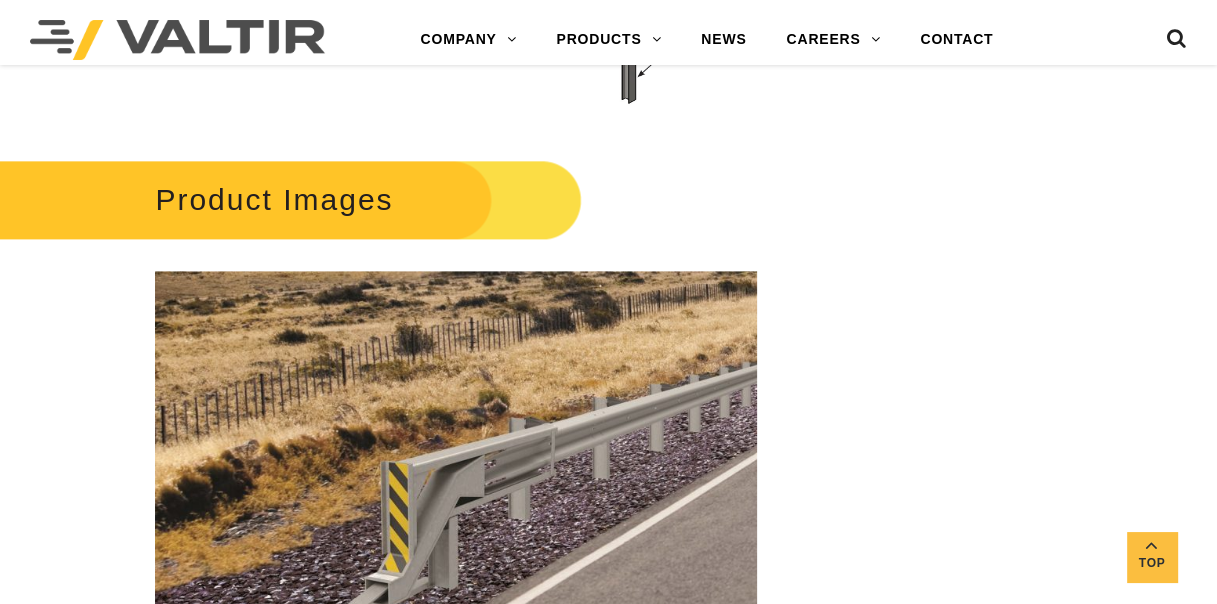 scroll, scrollTop: 2100, scrollLeft: 0, axis: vertical 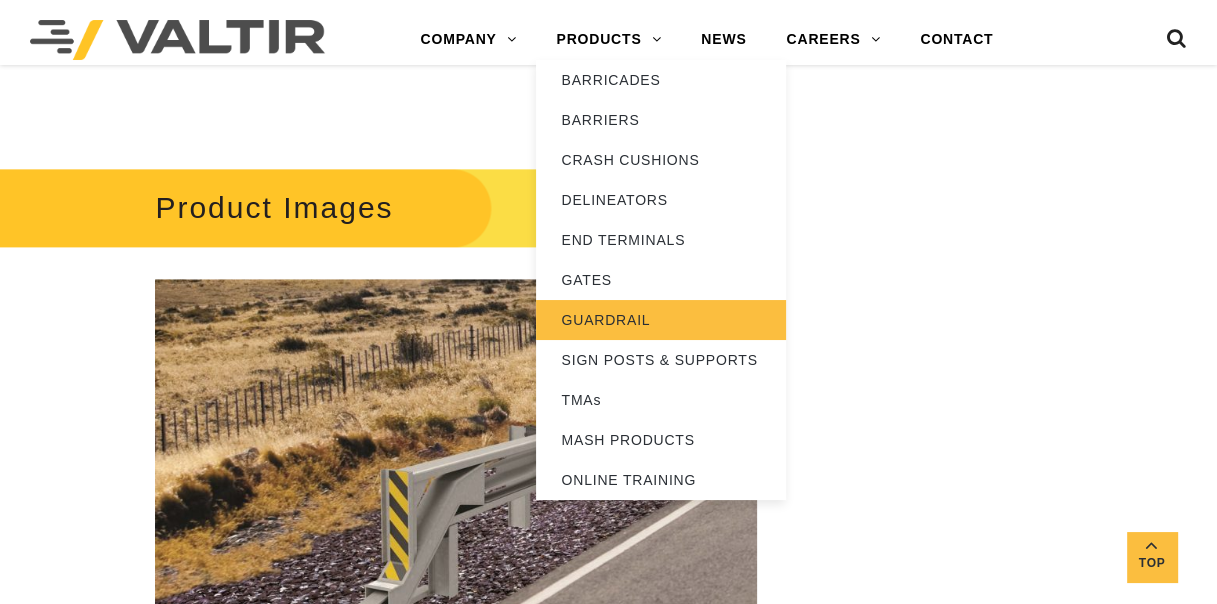 click on "GUARDRAIL" at bounding box center [661, 320] 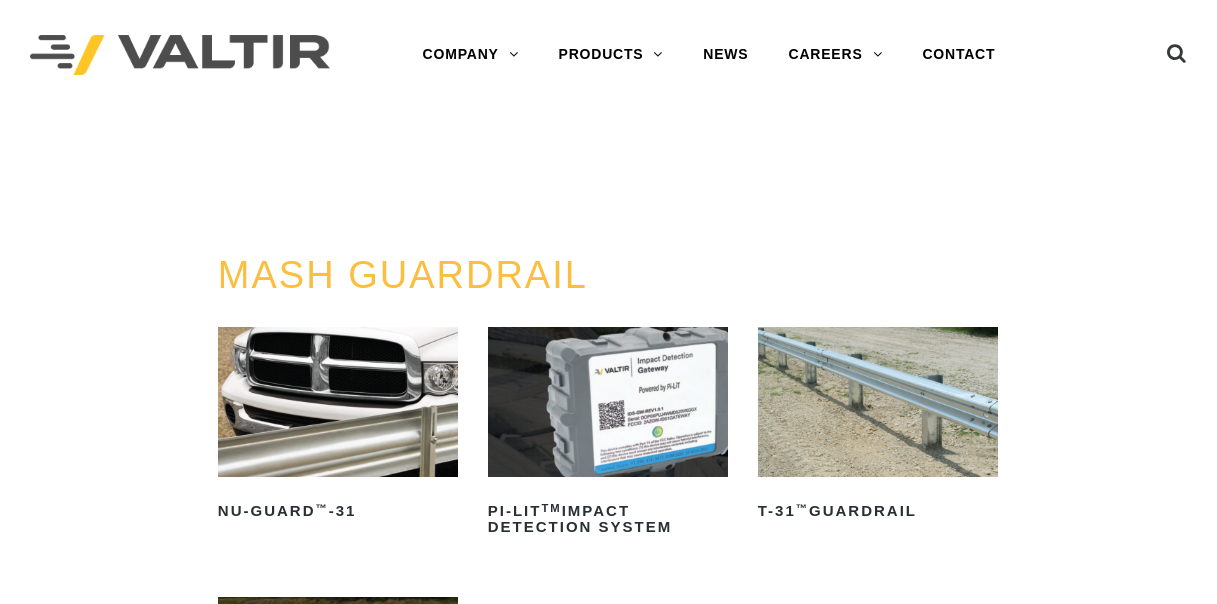 scroll, scrollTop: 0, scrollLeft: 0, axis: both 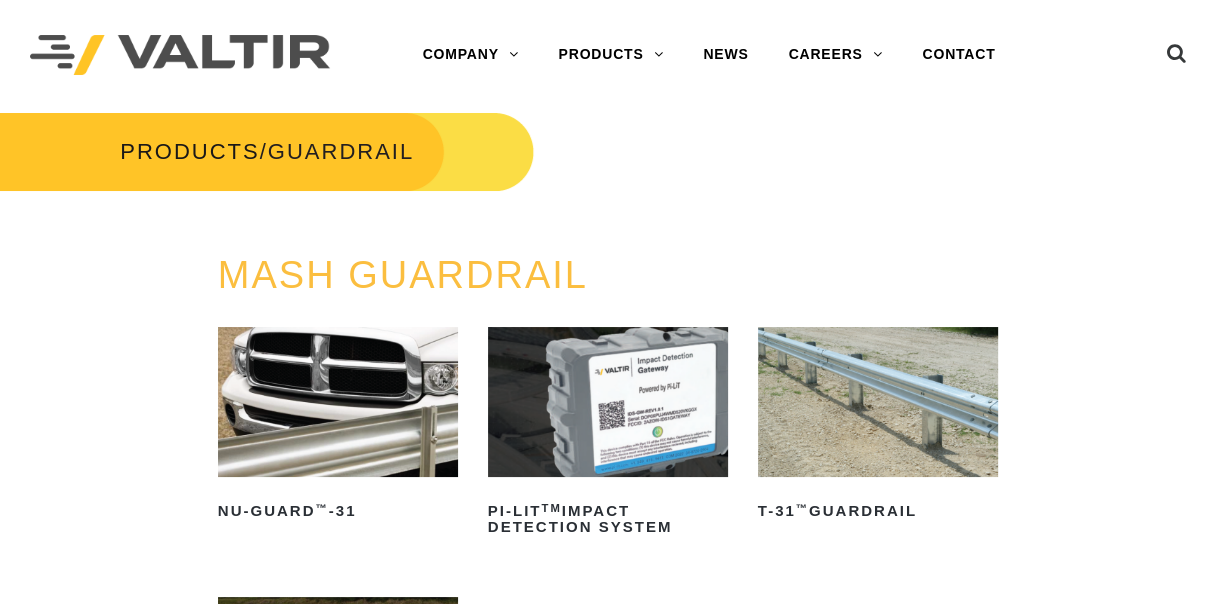 click at bounding box center (878, 402) 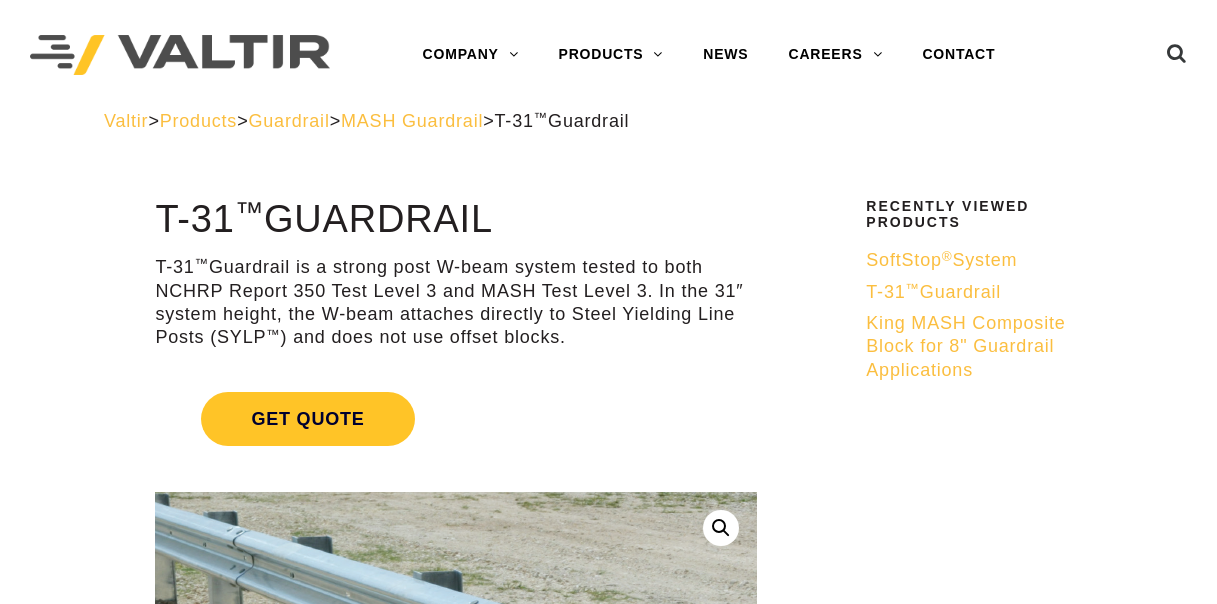 scroll, scrollTop: 0, scrollLeft: 0, axis: both 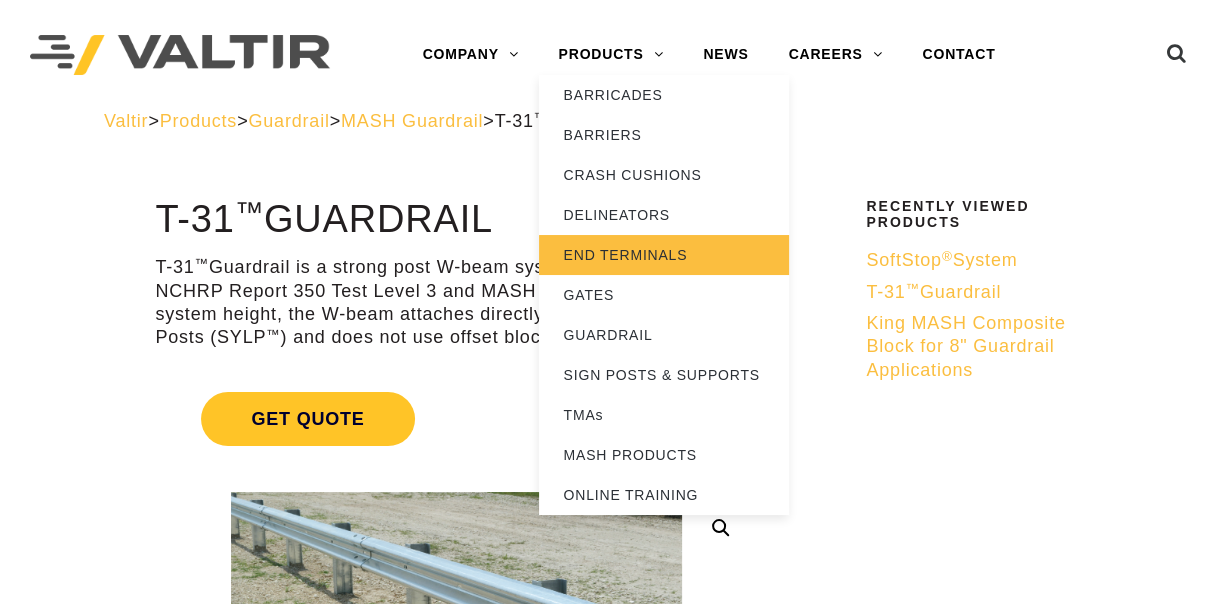 click on "END TERMINALS" at bounding box center [664, 255] 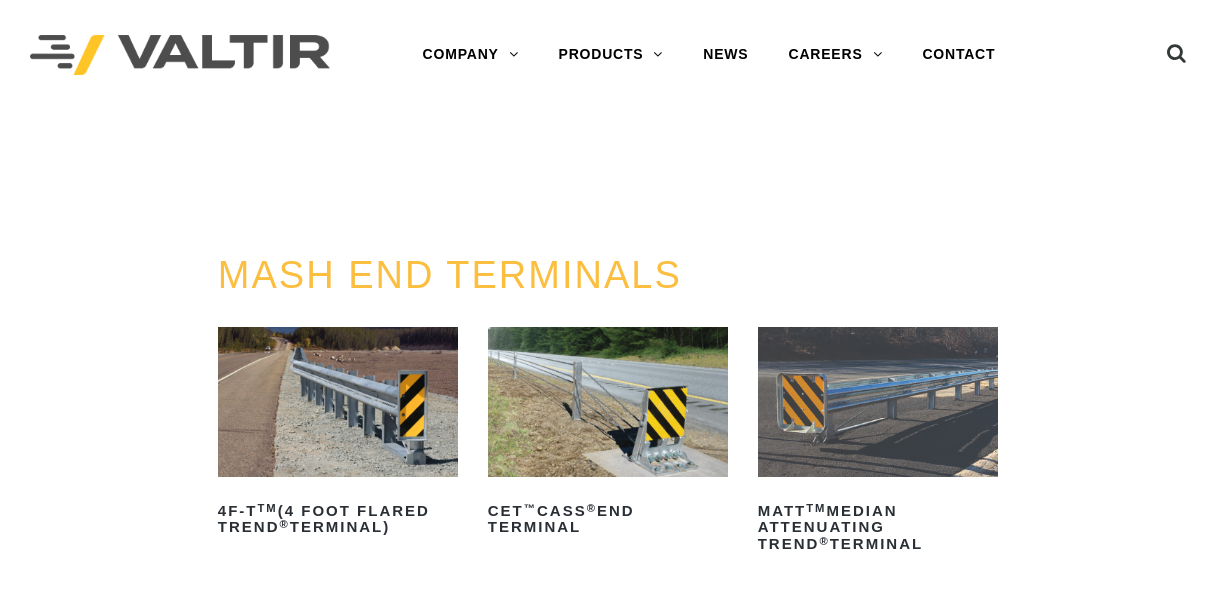 scroll, scrollTop: 0, scrollLeft: 0, axis: both 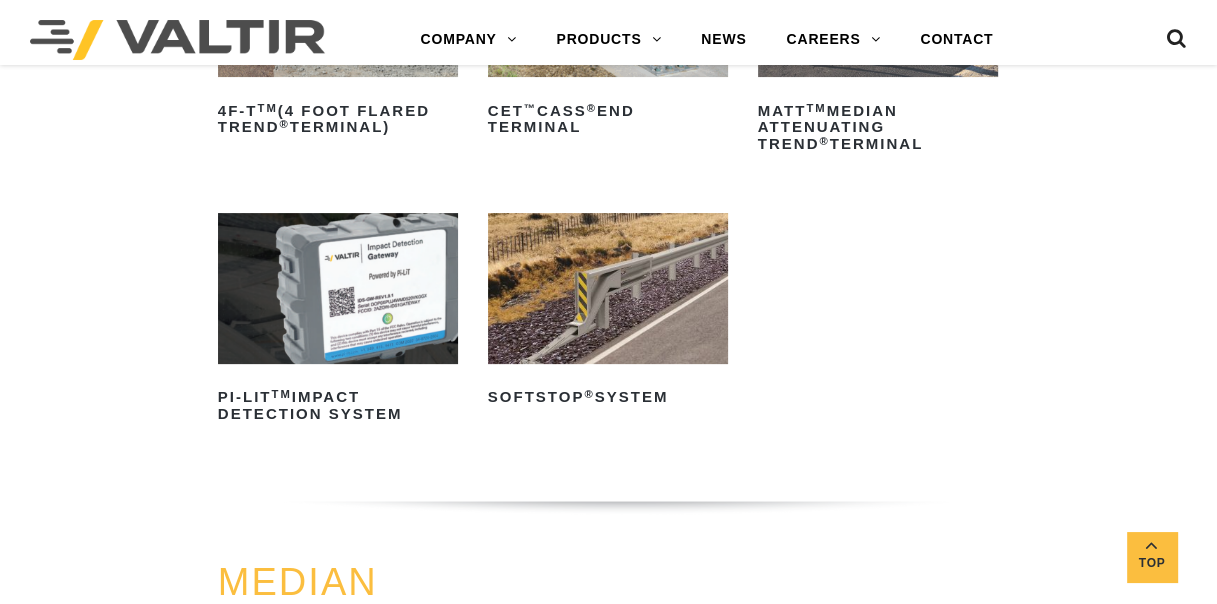click at bounding box center (608, 288) 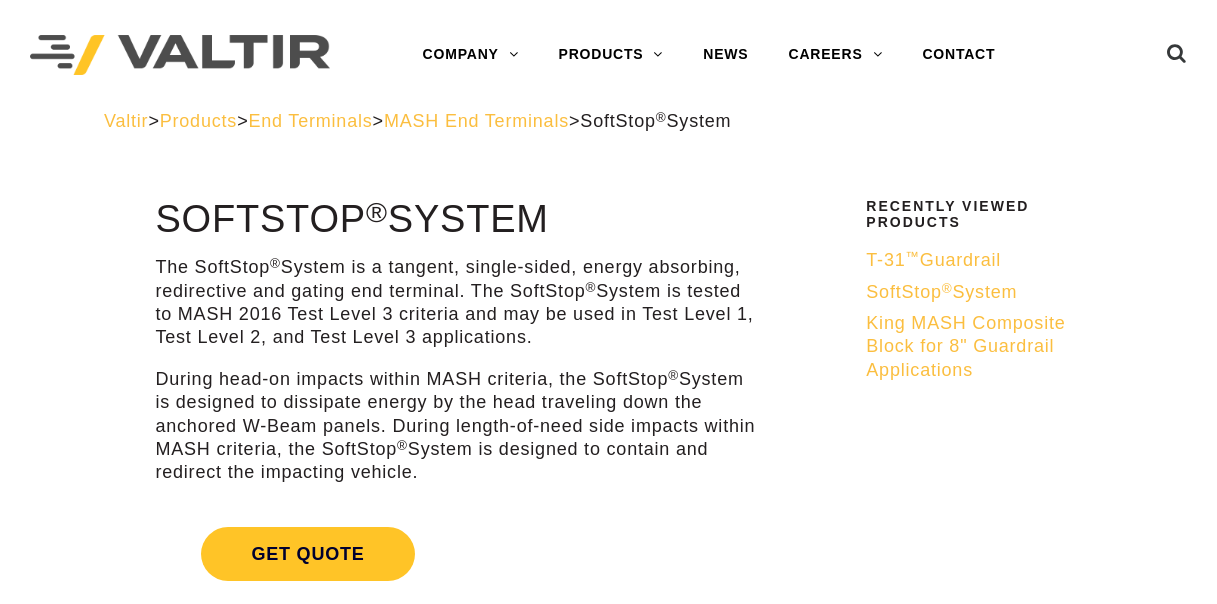 scroll, scrollTop: 0, scrollLeft: 0, axis: both 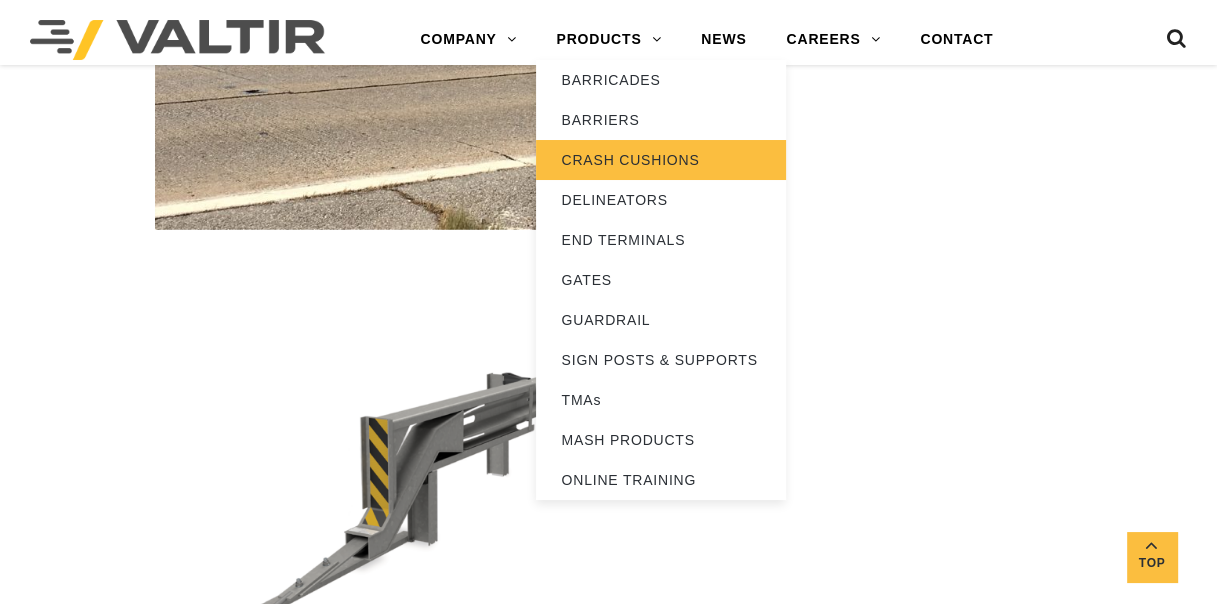 click on "CRASH CUSHIONS" at bounding box center [661, 160] 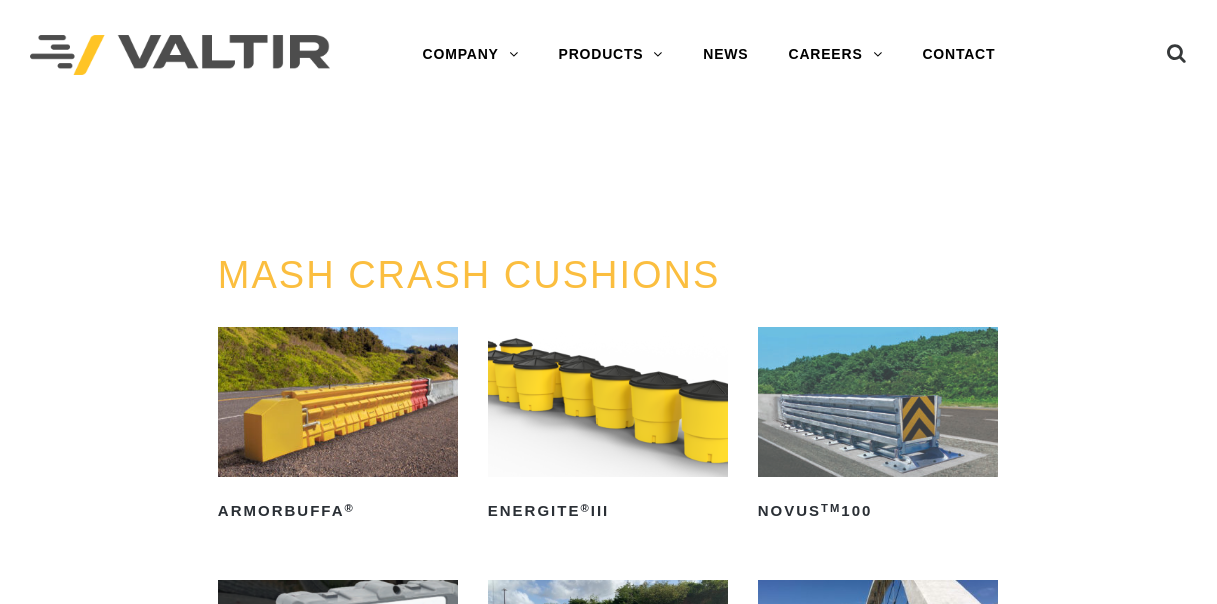 scroll, scrollTop: 0, scrollLeft: 0, axis: both 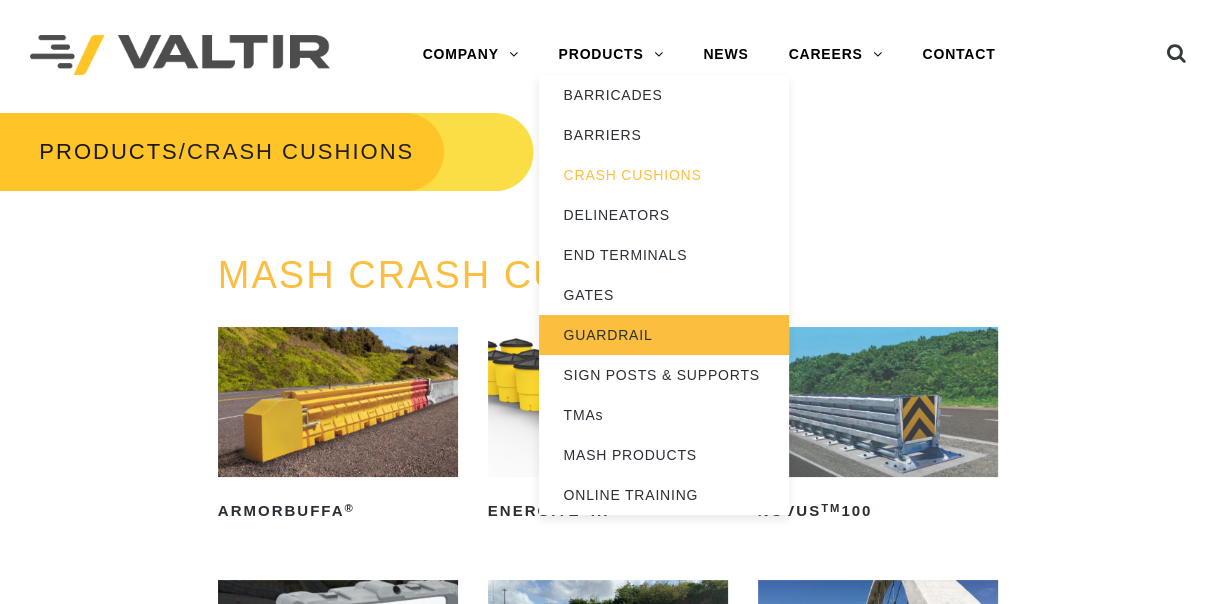 click on "GUARDRAIL" at bounding box center [664, 335] 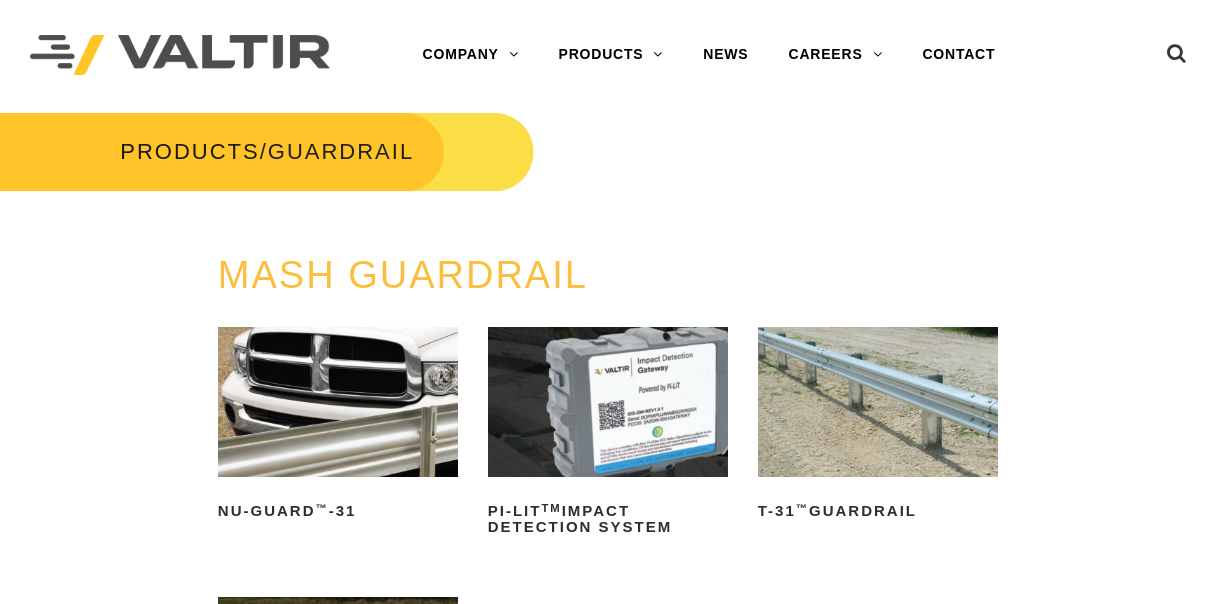 scroll, scrollTop: 0, scrollLeft: 0, axis: both 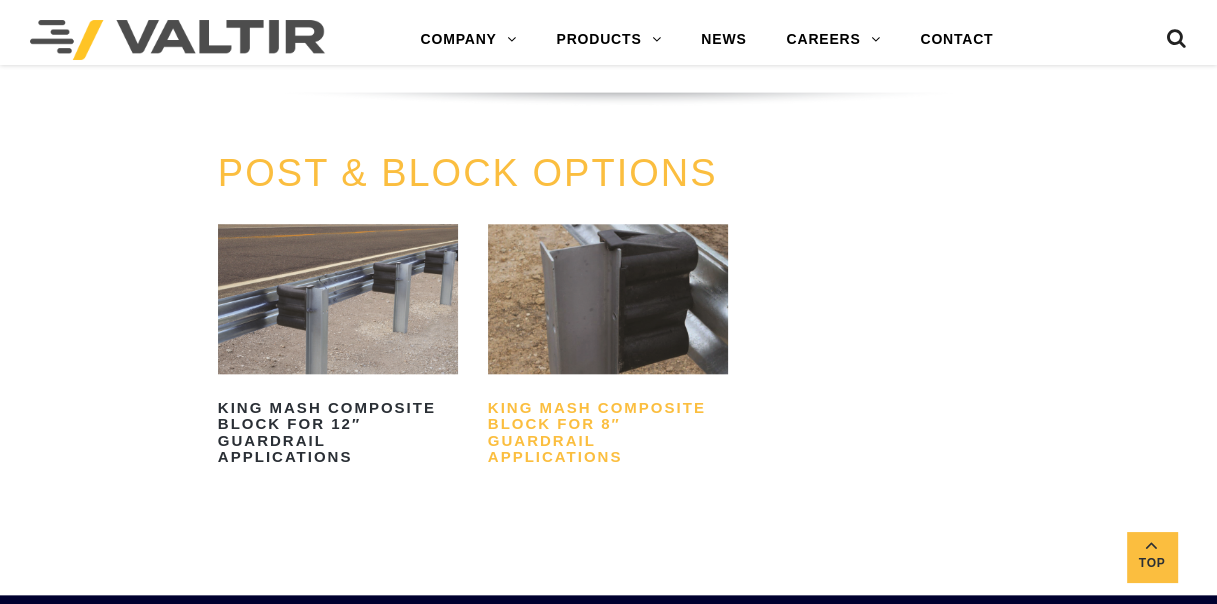 click on "King MASH Composite Block for 8″ Guardrail Applications" at bounding box center (608, 432) 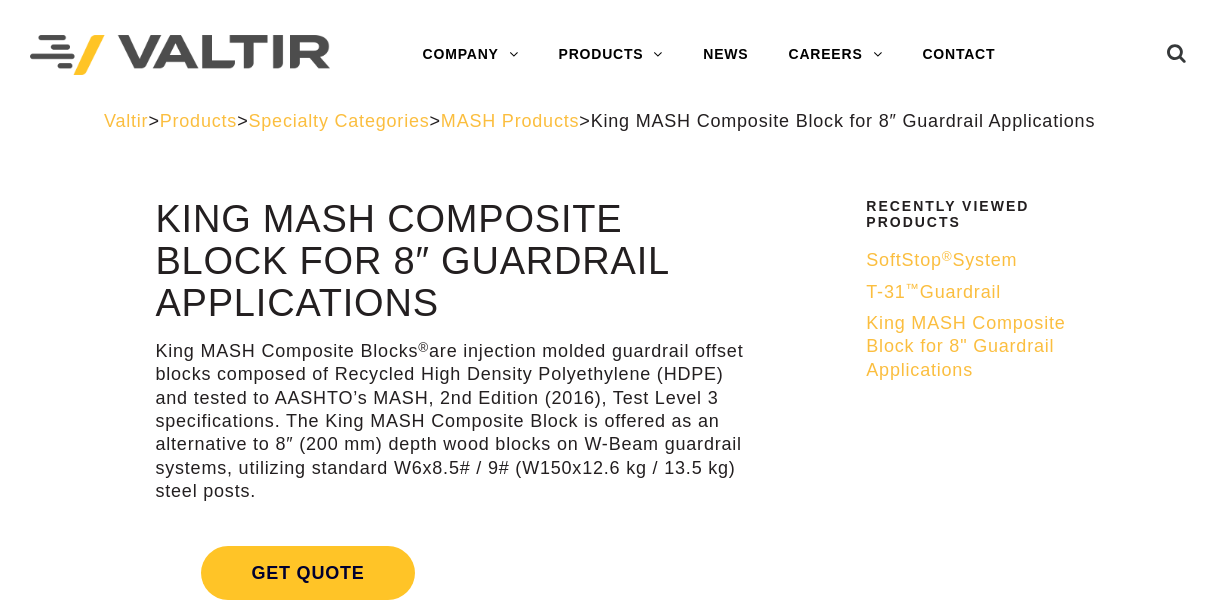 scroll, scrollTop: 0, scrollLeft: 0, axis: both 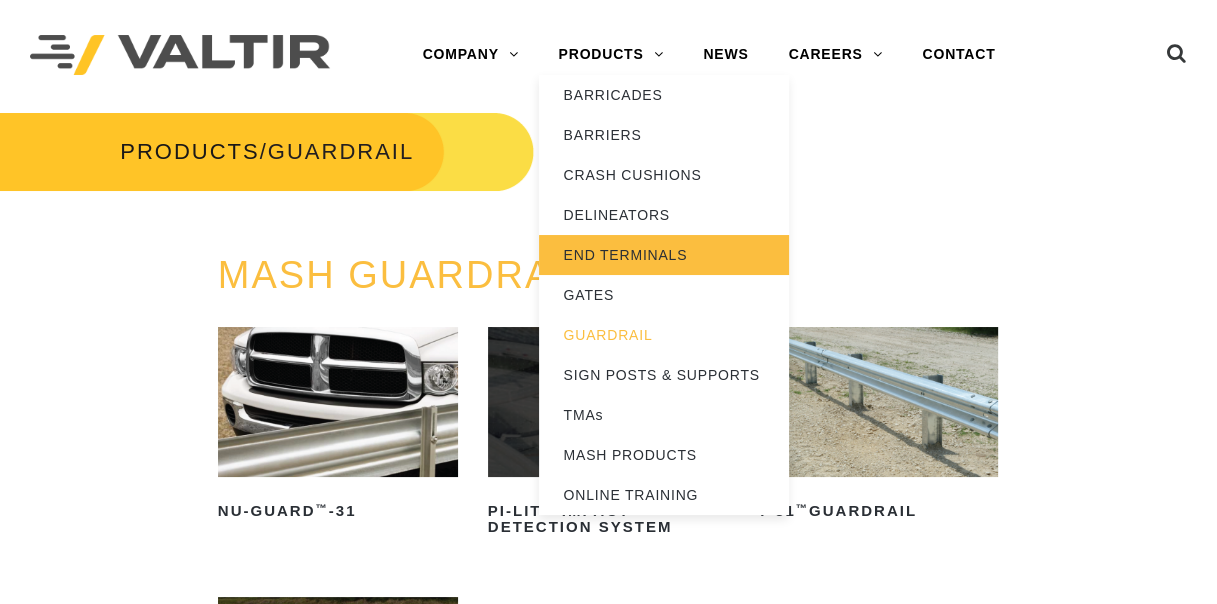 click on "END TERMINALS" at bounding box center (664, 255) 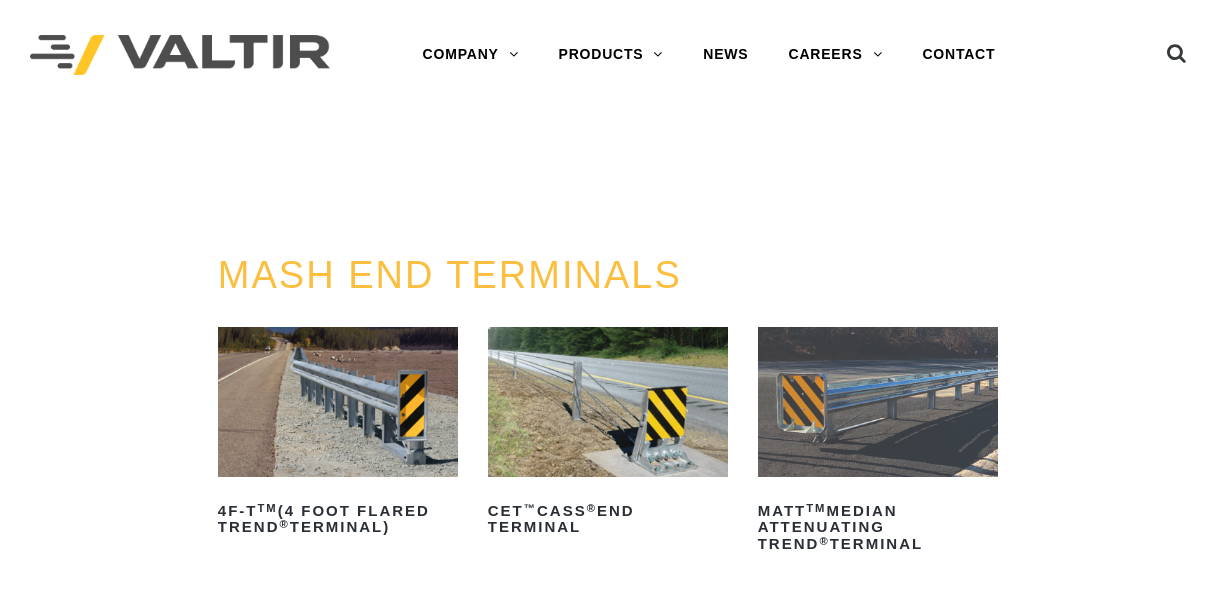 scroll, scrollTop: 0, scrollLeft: 0, axis: both 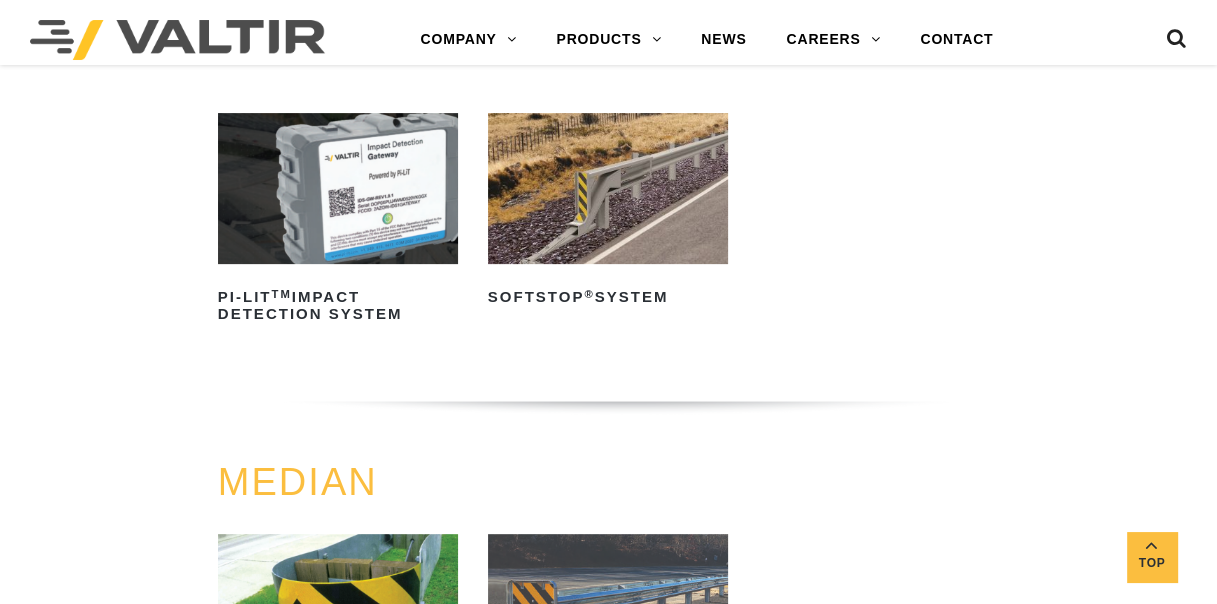 click at bounding box center [608, 188] 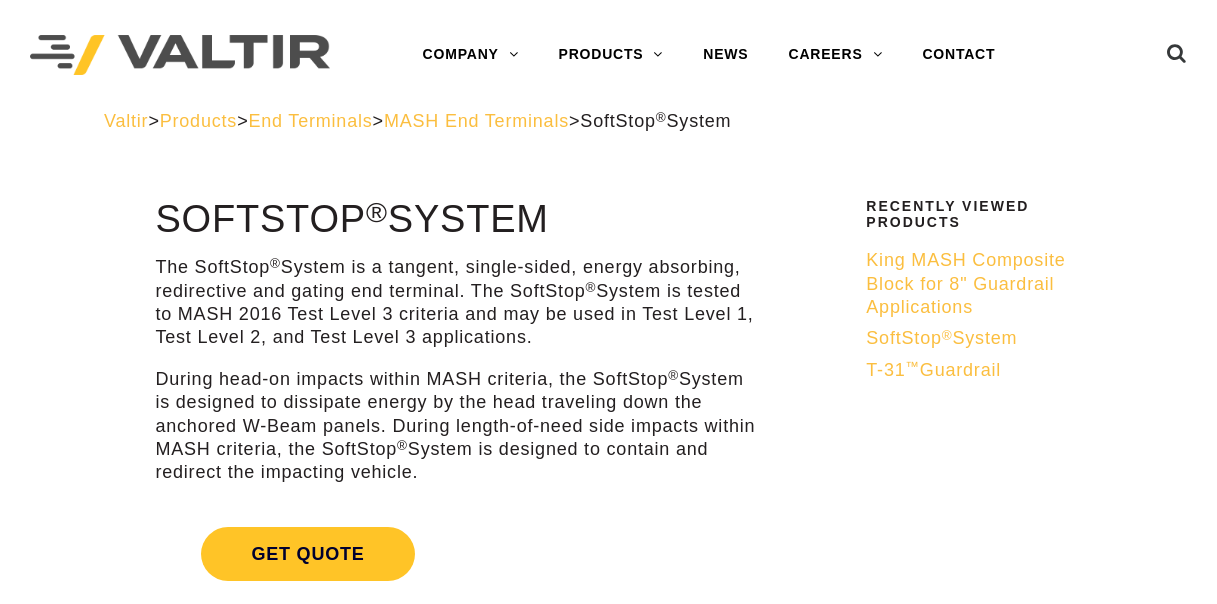 scroll, scrollTop: 0, scrollLeft: 0, axis: both 